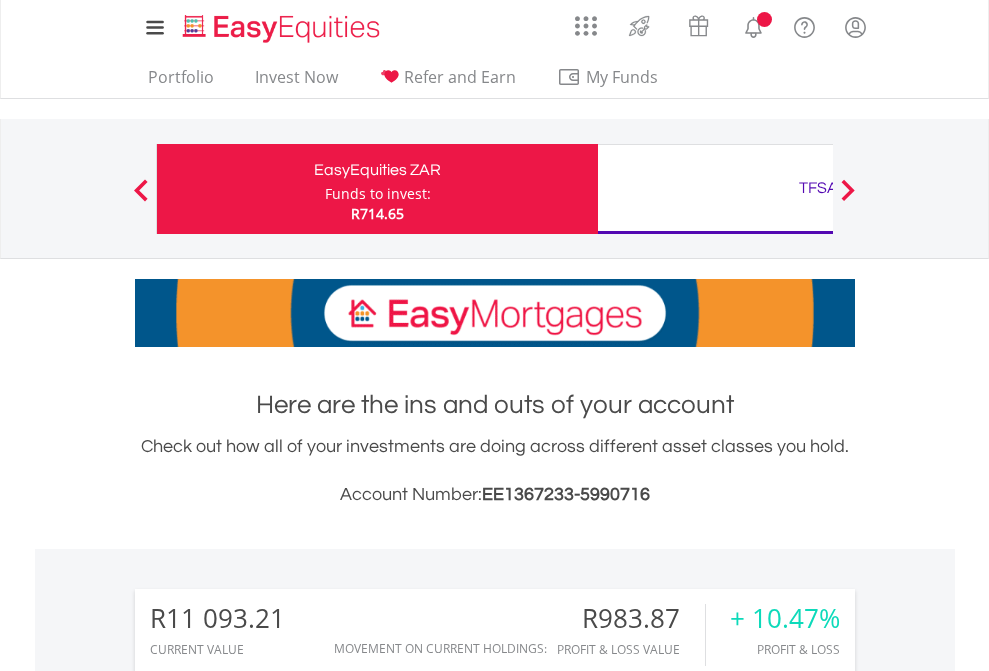 scroll, scrollTop: 0, scrollLeft: 0, axis: both 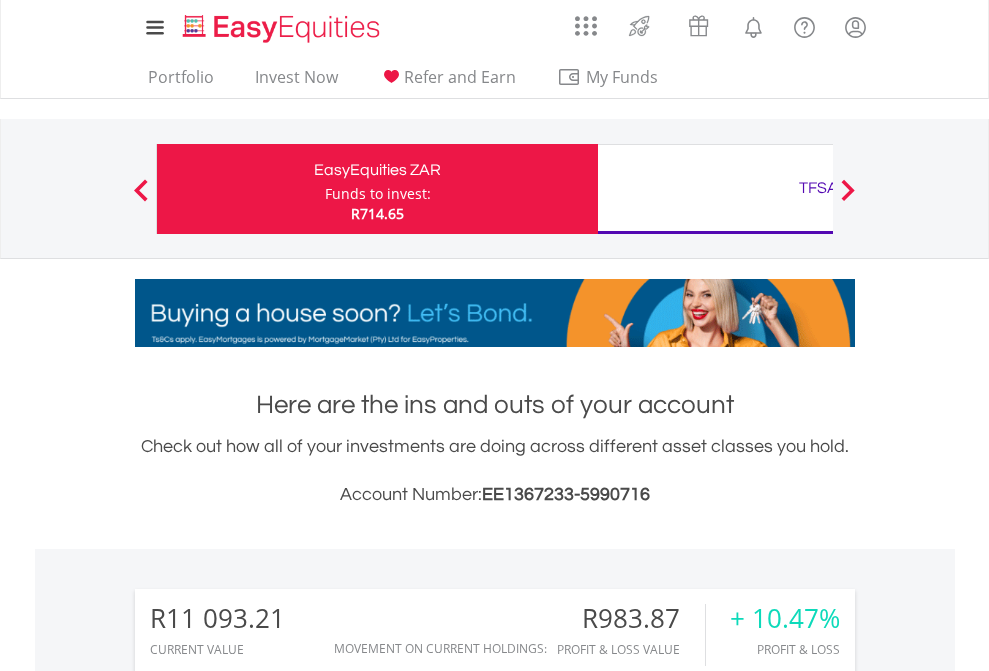 click on "Funds to invest:" at bounding box center (378, 194) 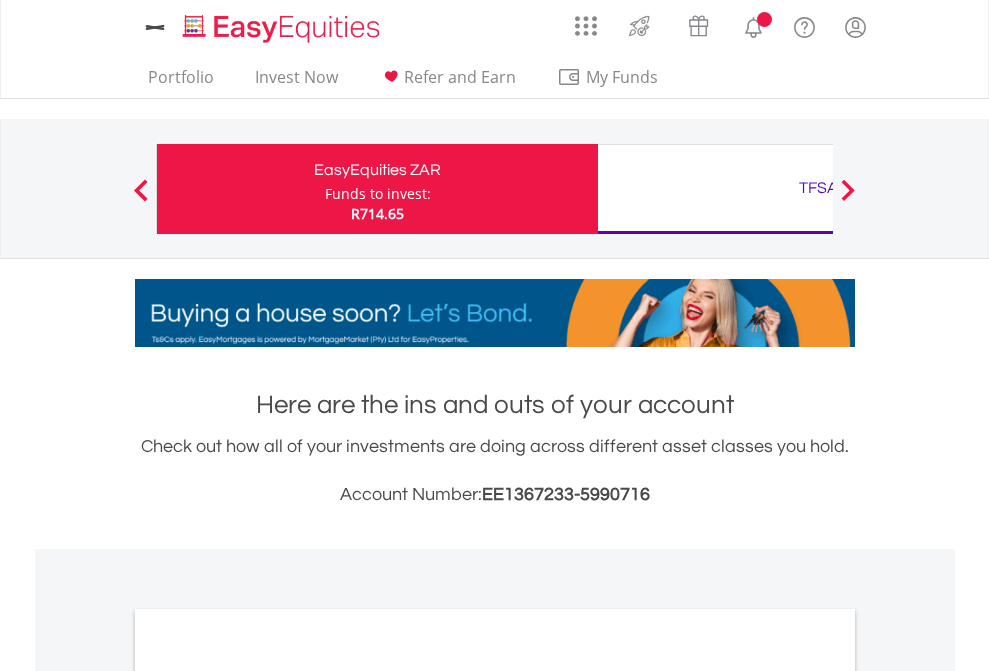 scroll, scrollTop: 0, scrollLeft: 0, axis: both 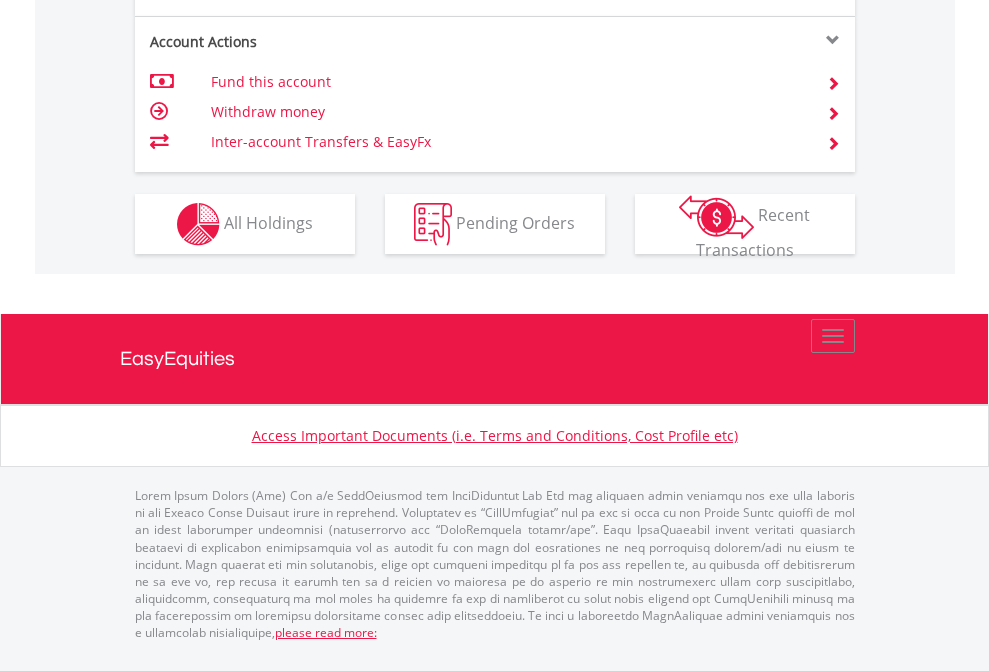 click on "Investment types" at bounding box center [706, -337] 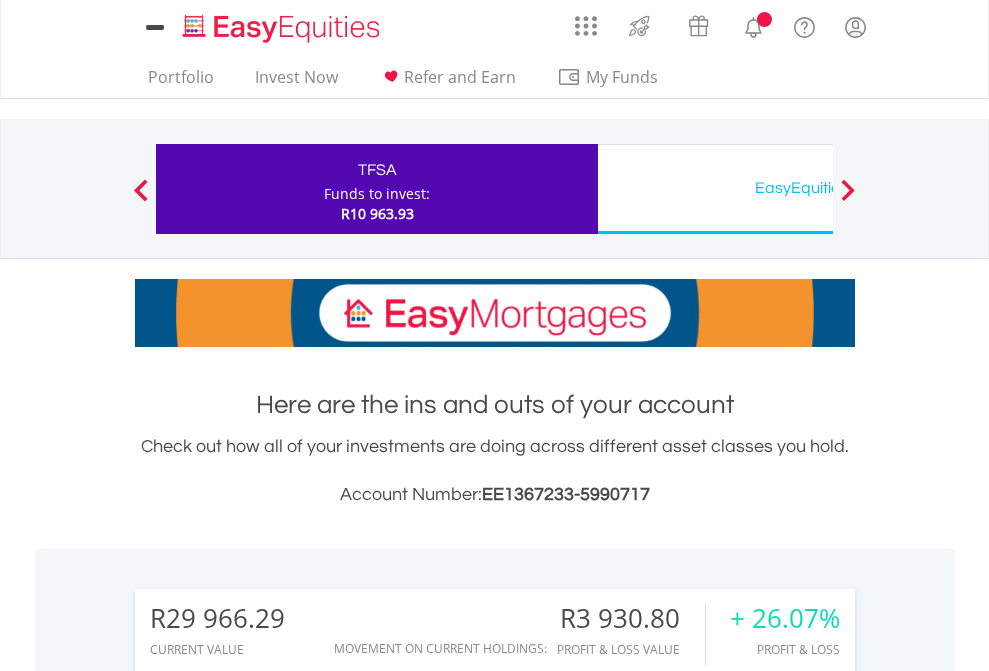 scroll, scrollTop: 0, scrollLeft: 0, axis: both 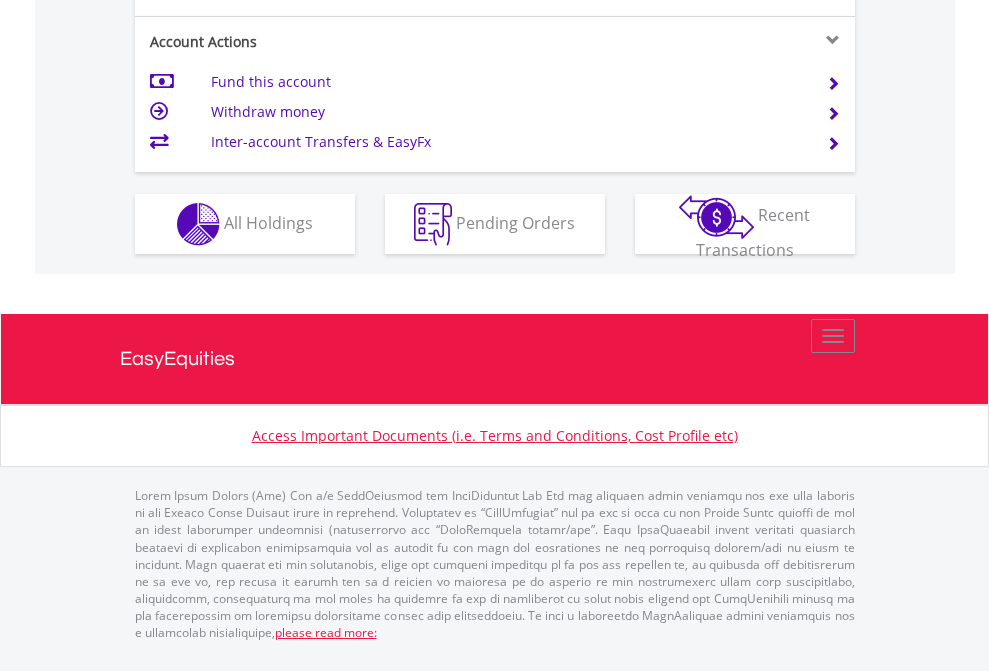 click on "Investment types" at bounding box center [706, -337] 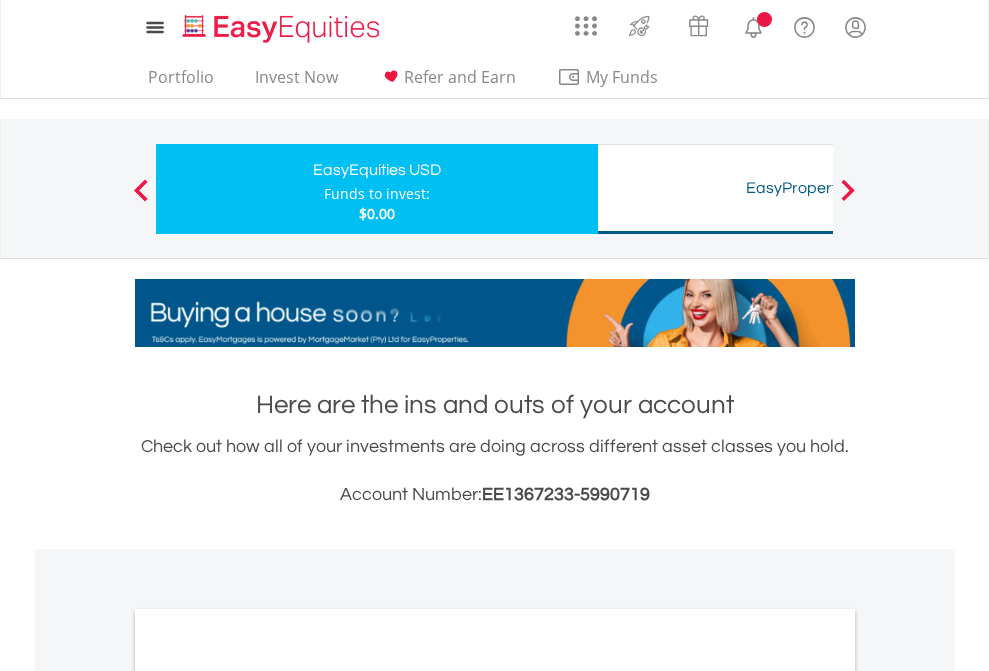scroll, scrollTop: 0, scrollLeft: 0, axis: both 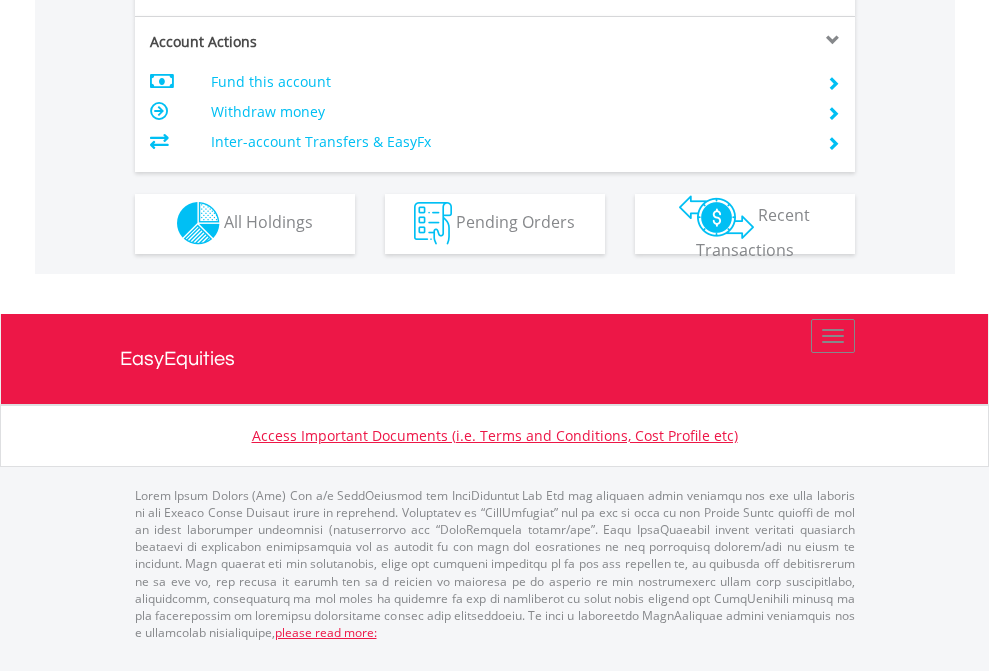 click on "Investment types" at bounding box center (706, -353) 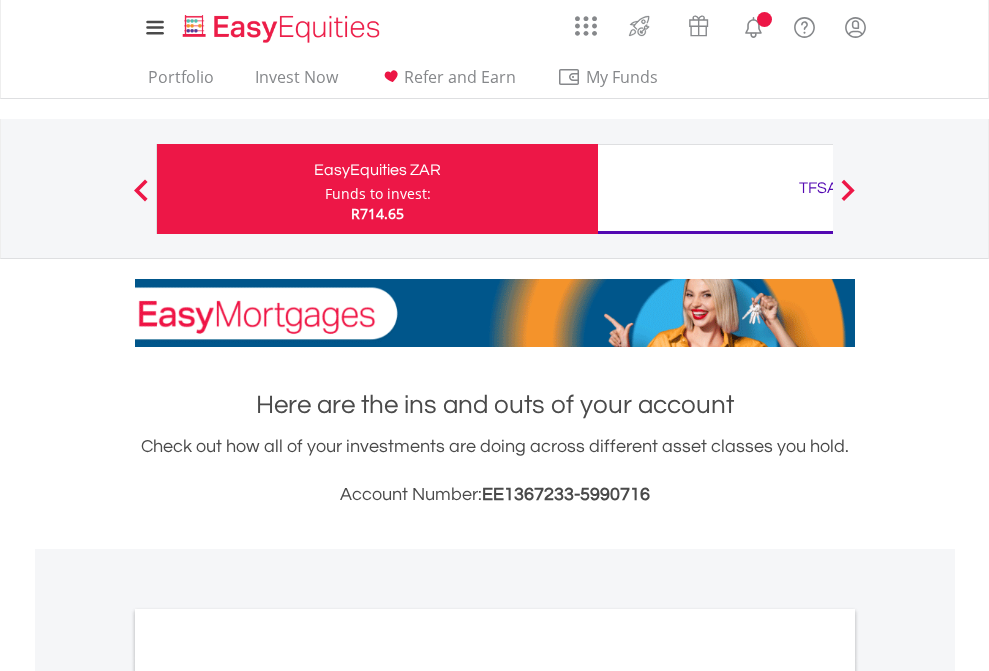 scroll, scrollTop: 1202, scrollLeft: 0, axis: vertical 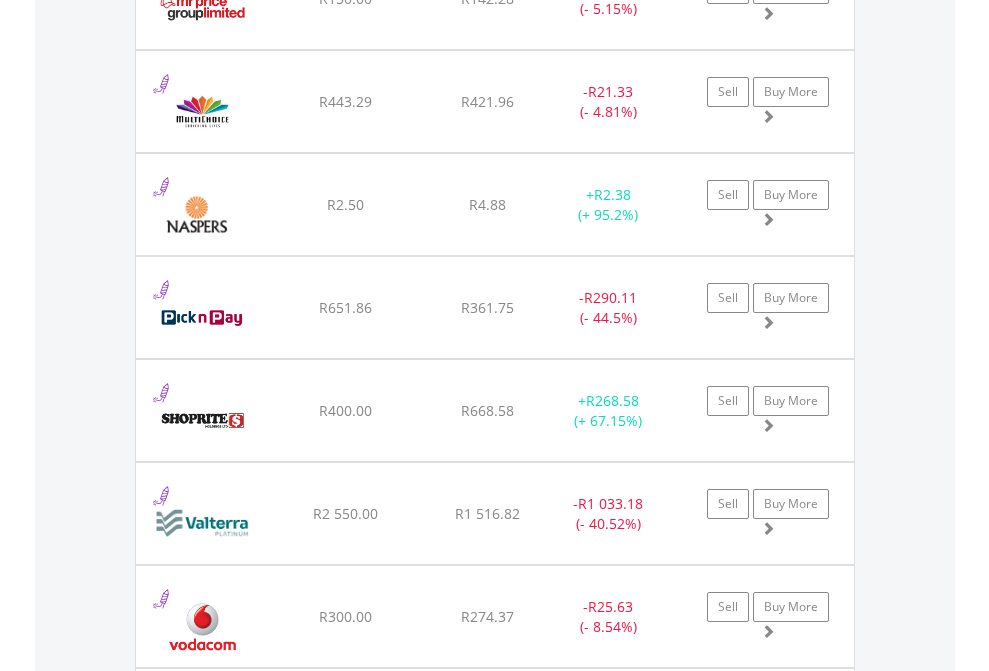 click on "TFSA" at bounding box center [818, -2116] 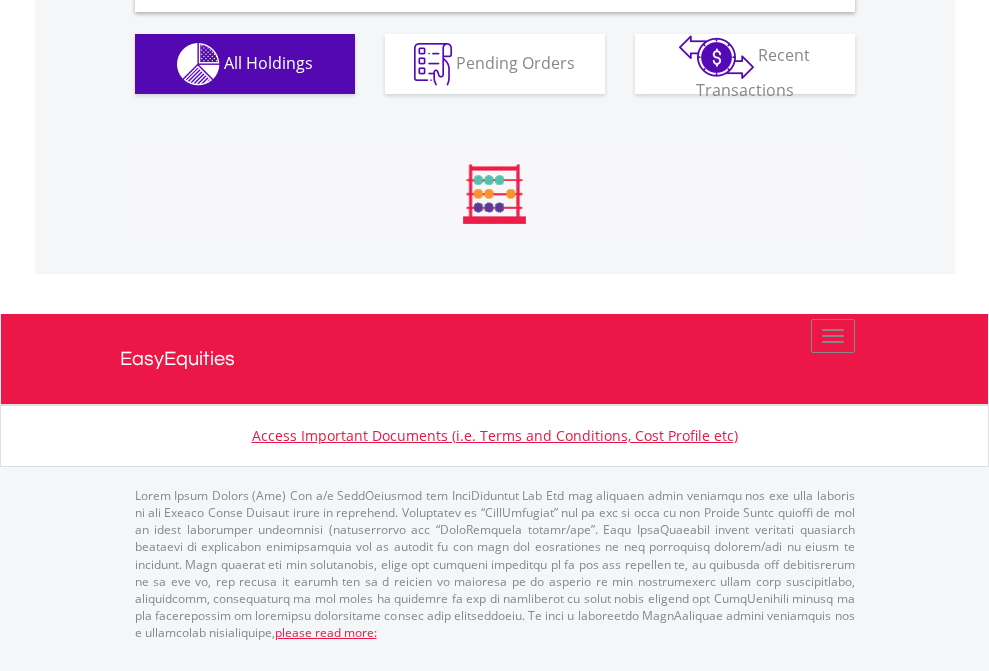 scroll, scrollTop: 1933, scrollLeft: 0, axis: vertical 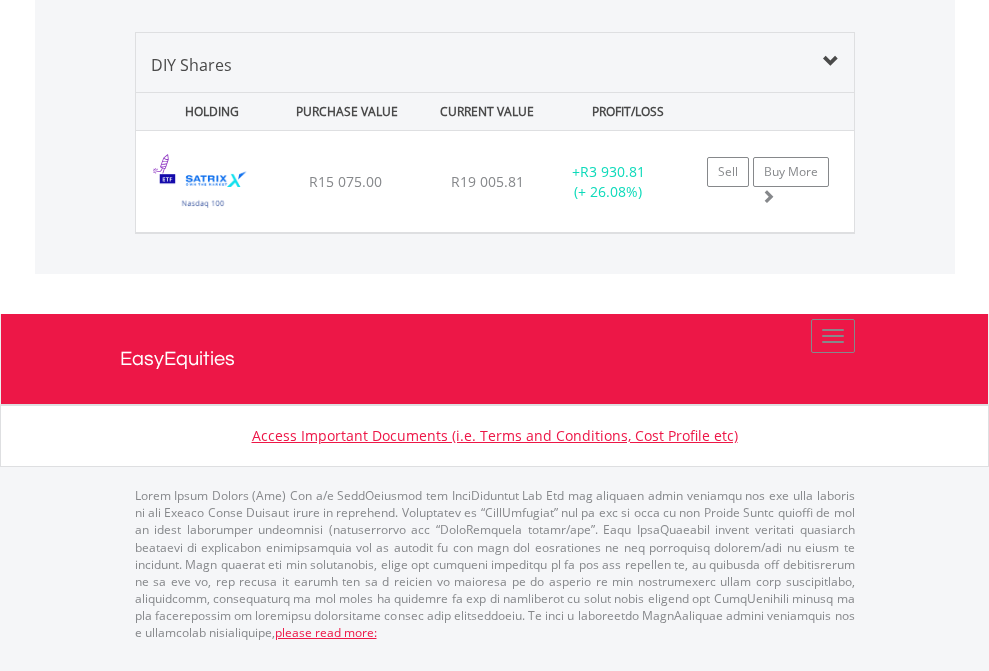 click on "EasyEquities USD" at bounding box center (818, -968) 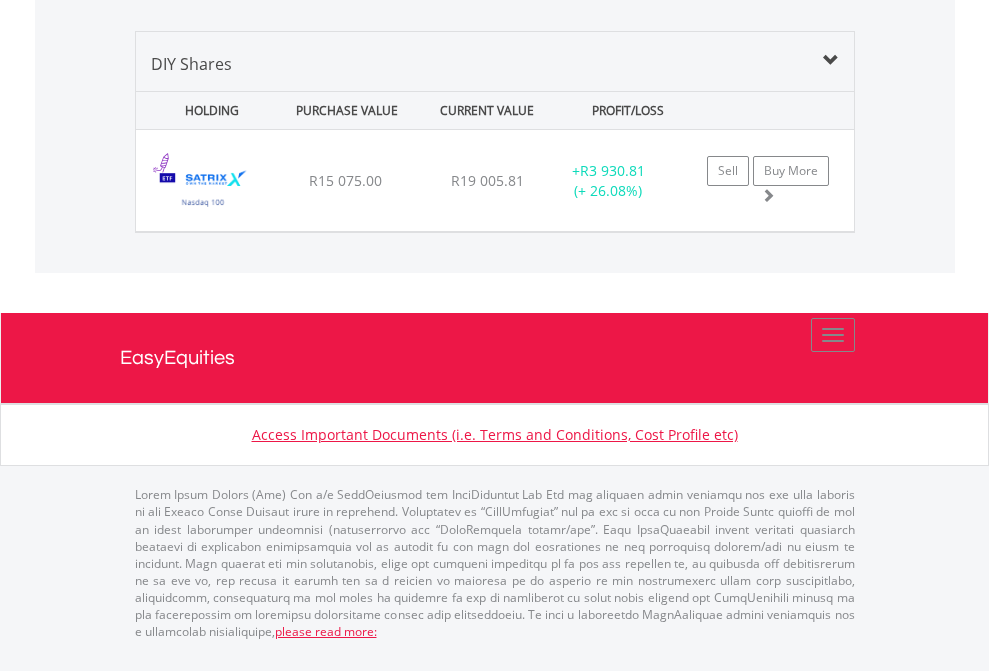 scroll, scrollTop: 144, scrollLeft: 0, axis: vertical 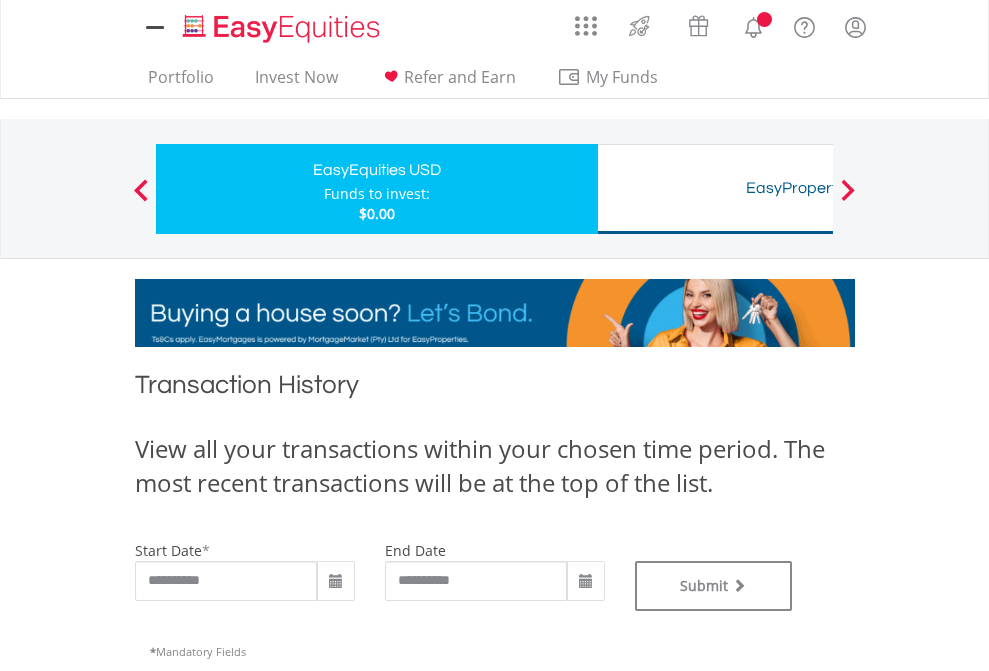 type on "**********" 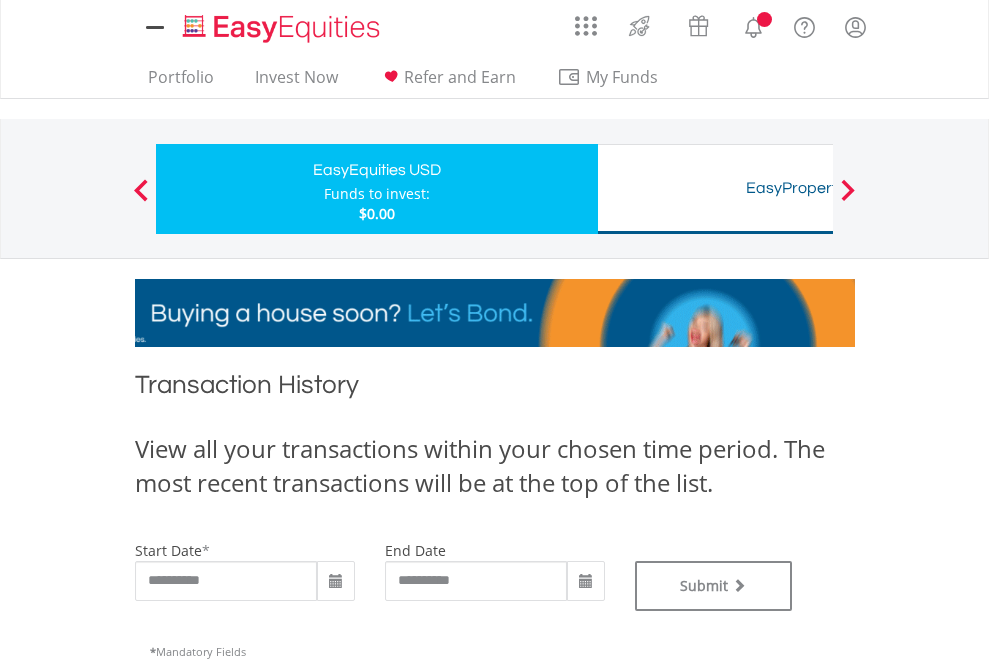 type on "**********" 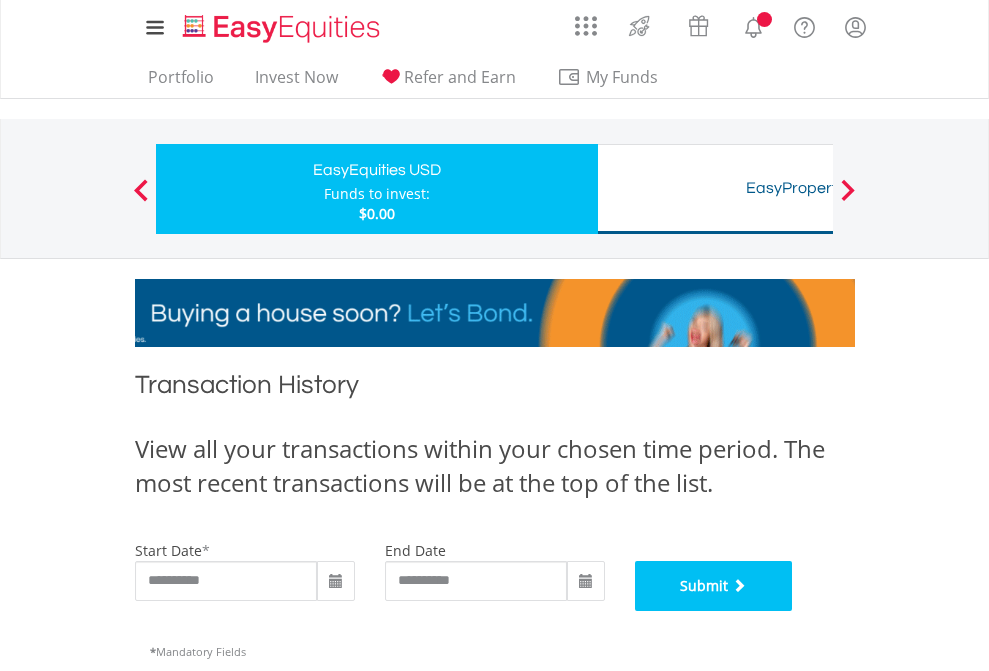 click on "Submit" at bounding box center (714, 586) 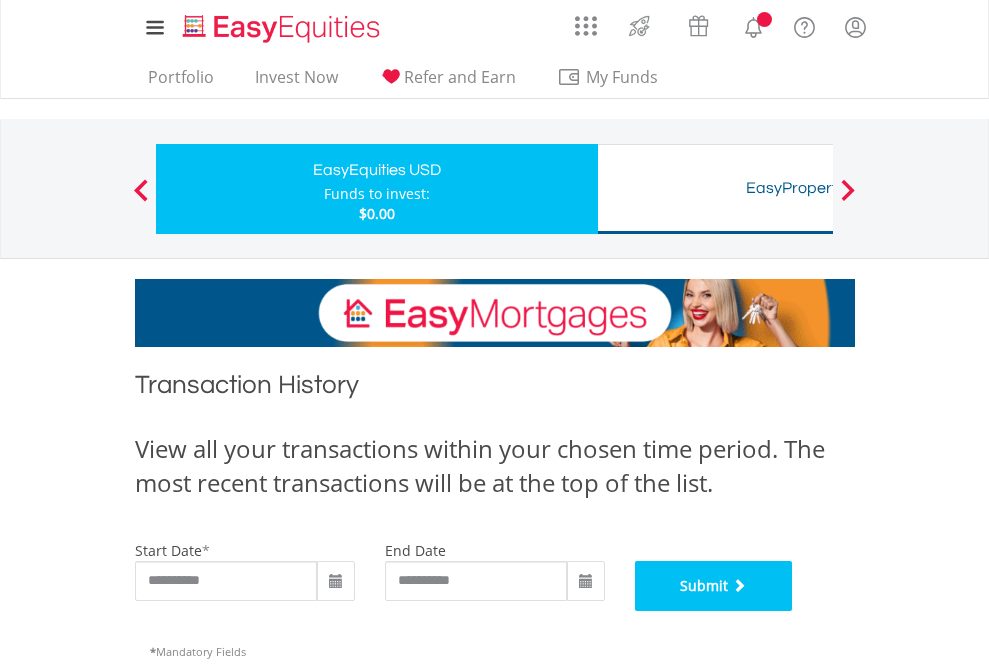 scroll, scrollTop: 811, scrollLeft: 0, axis: vertical 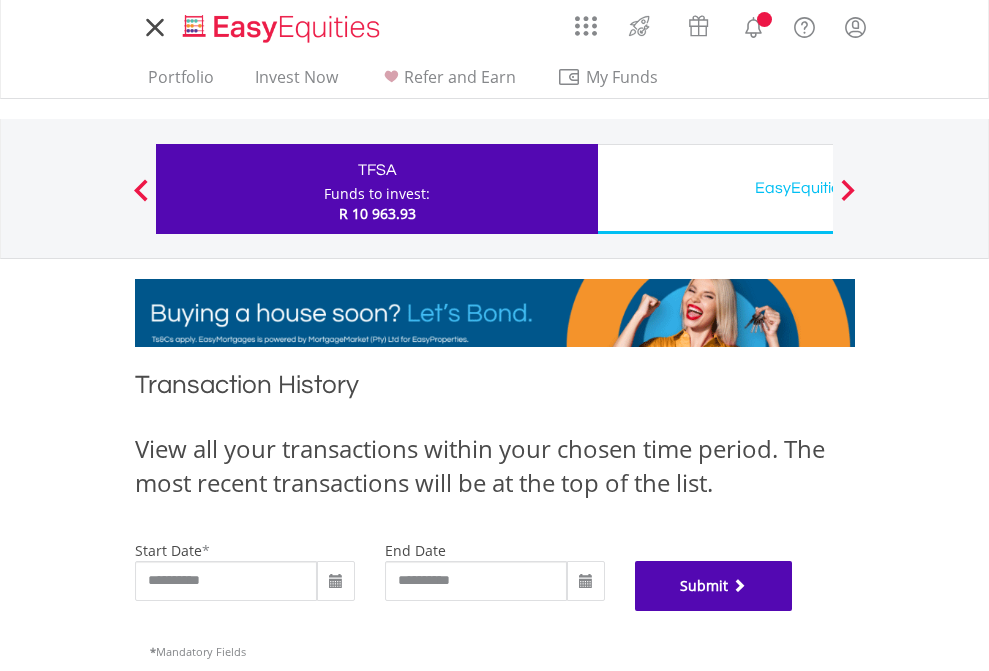 click on "Submit" at bounding box center (714, 586) 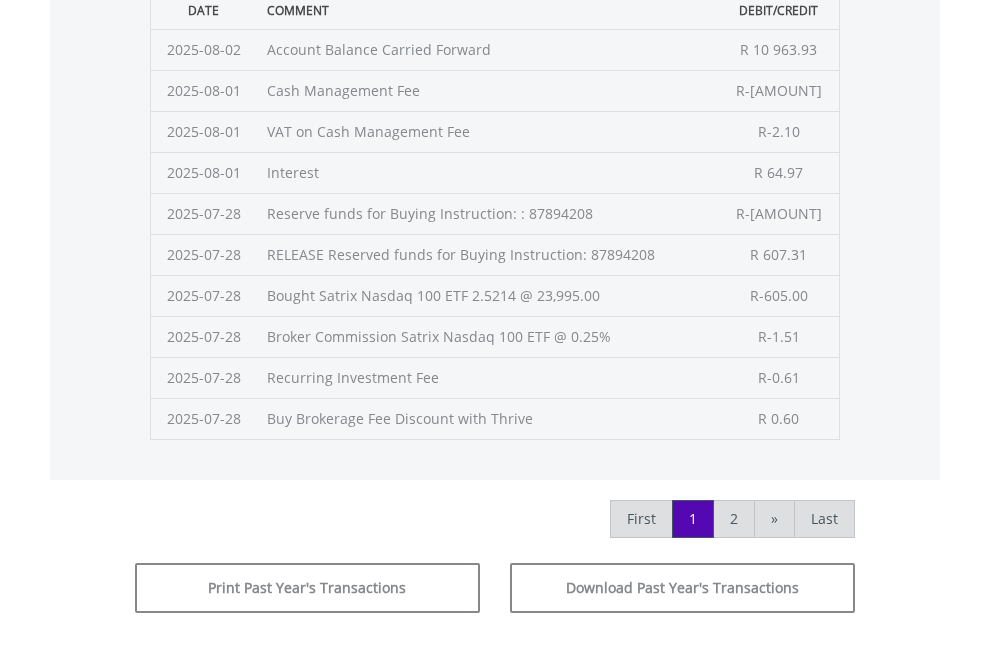 scroll, scrollTop: 811, scrollLeft: 0, axis: vertical 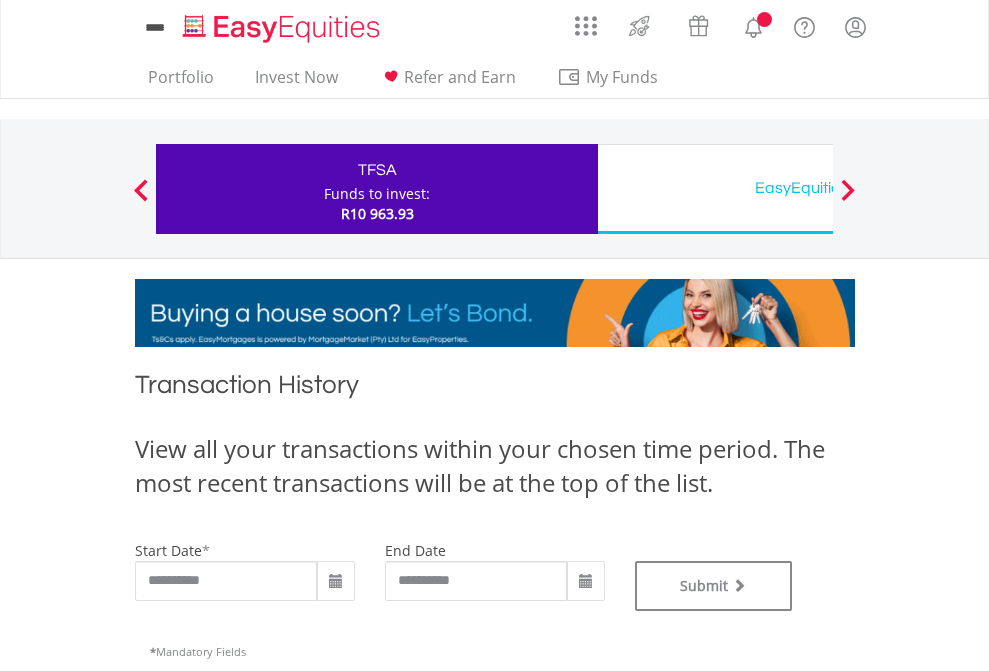 click on "EasyEquities USD" at bounding box center (818, 188) 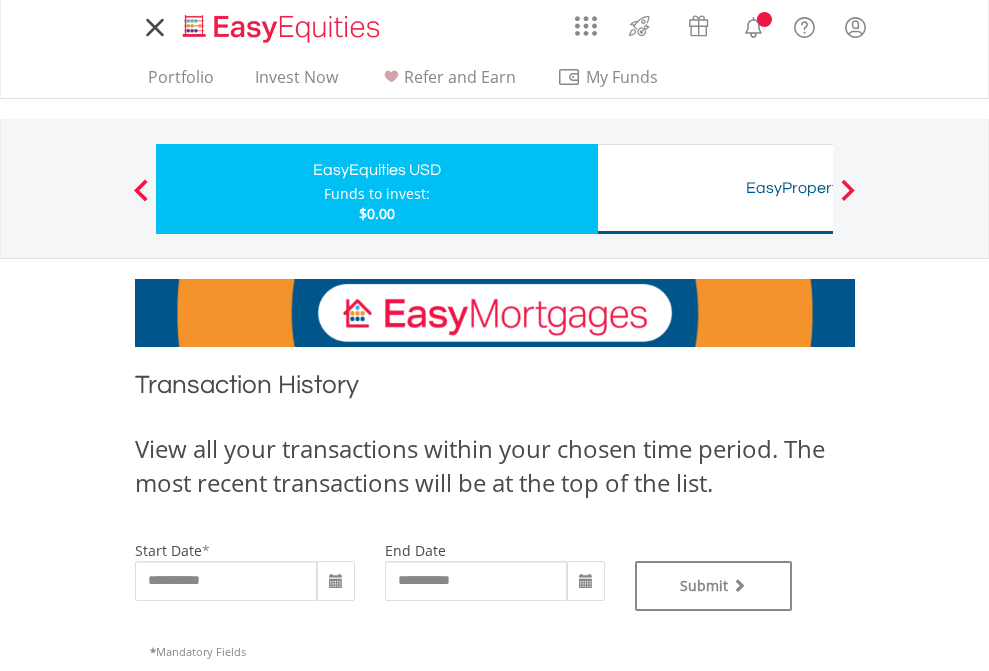 scroll, scrollTop: 0, scrollLeft: 0, axis: both 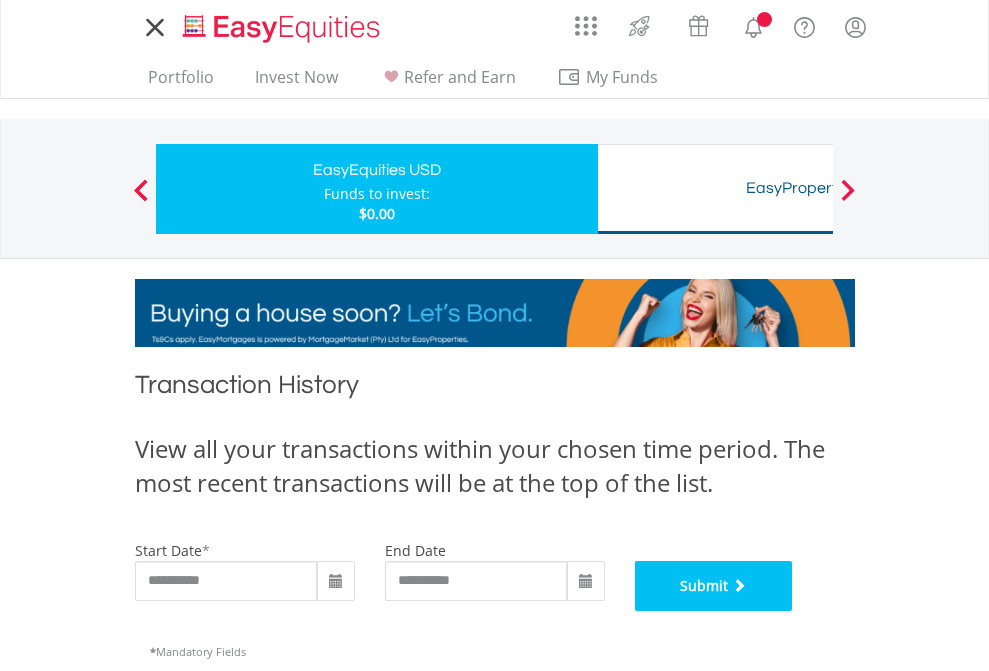 click on "Submit" at bounding box center (714, 586) 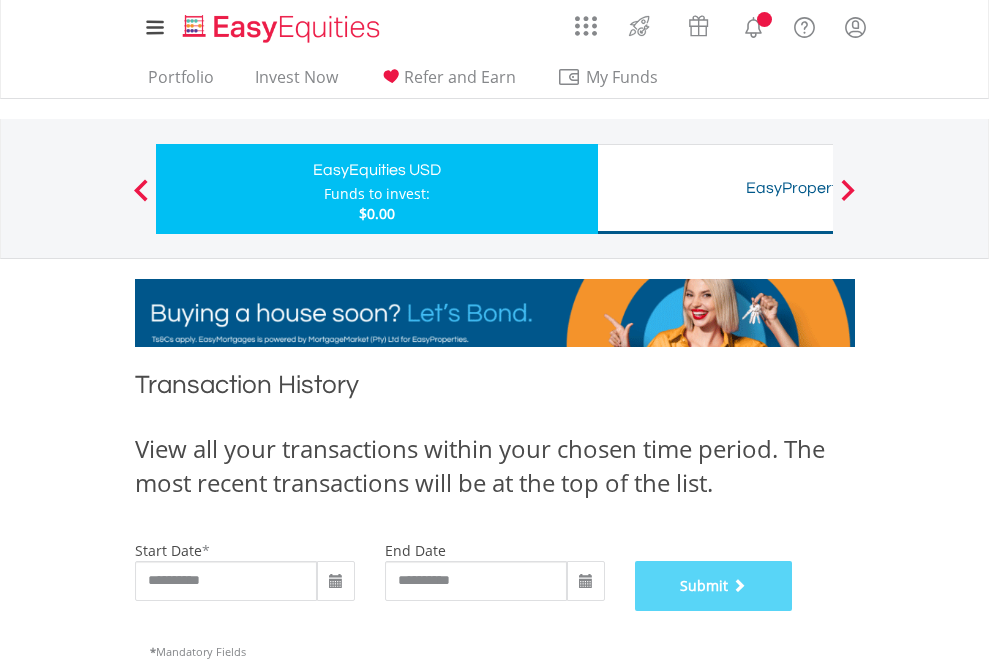 scroll, scrollTop: 811, scrollLeft: 0, axis: vertical 